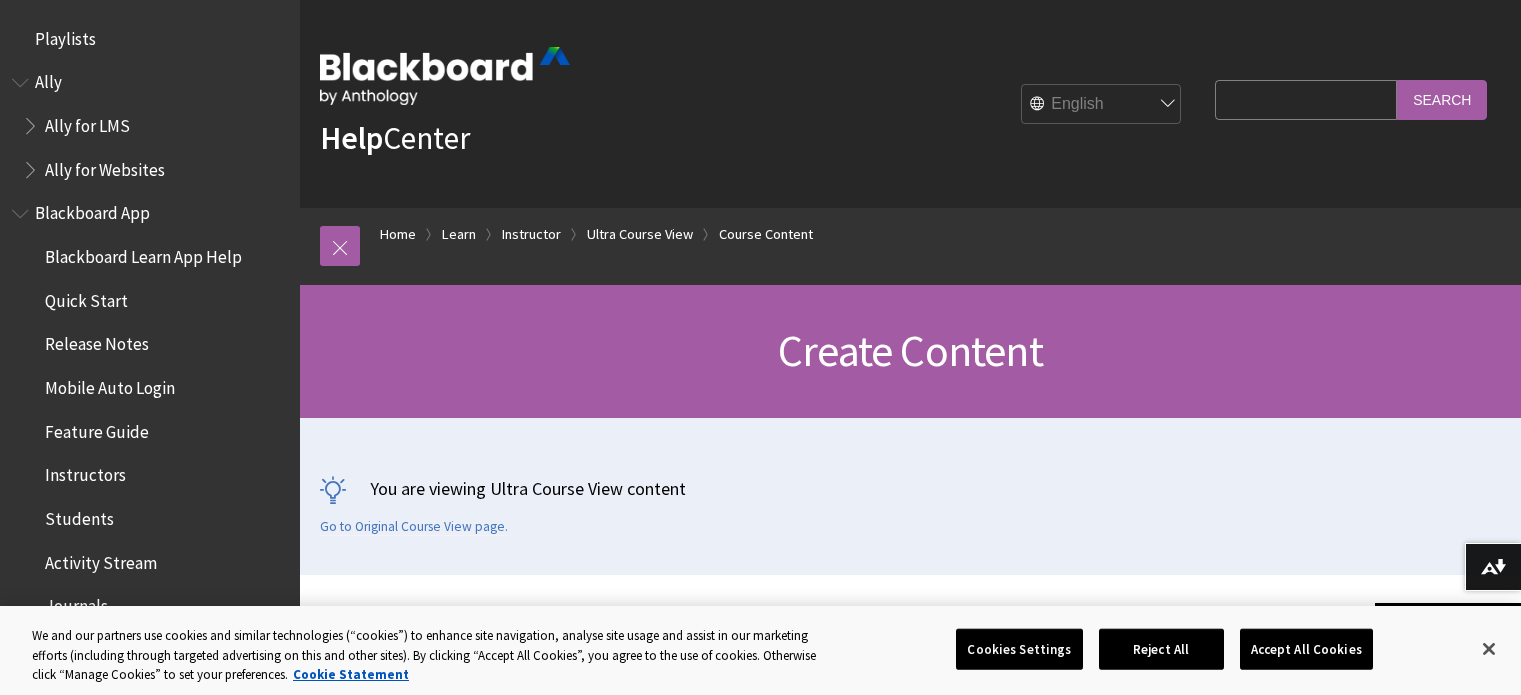 scroll, scrollTop: 700, scrollLeft: 0, axis: vertical 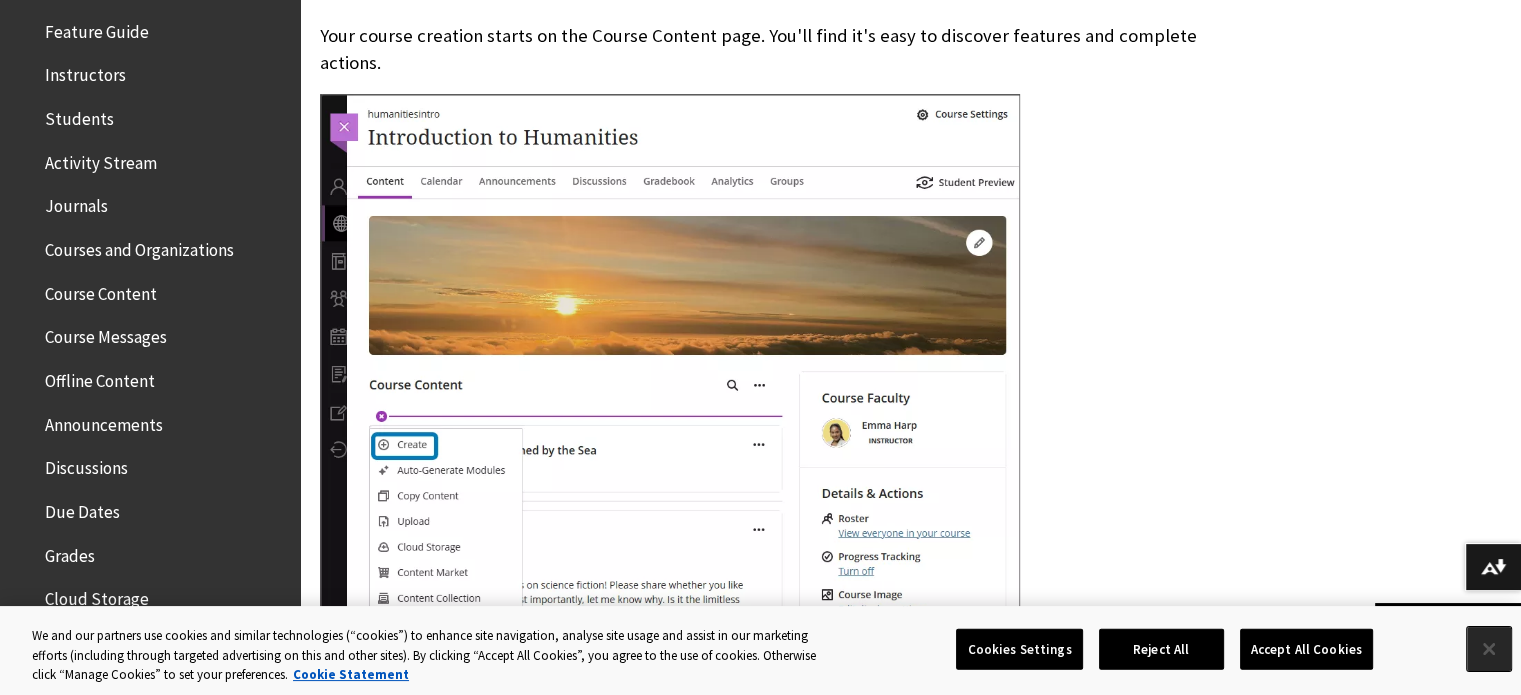 click at bounding box center (1489, 649) 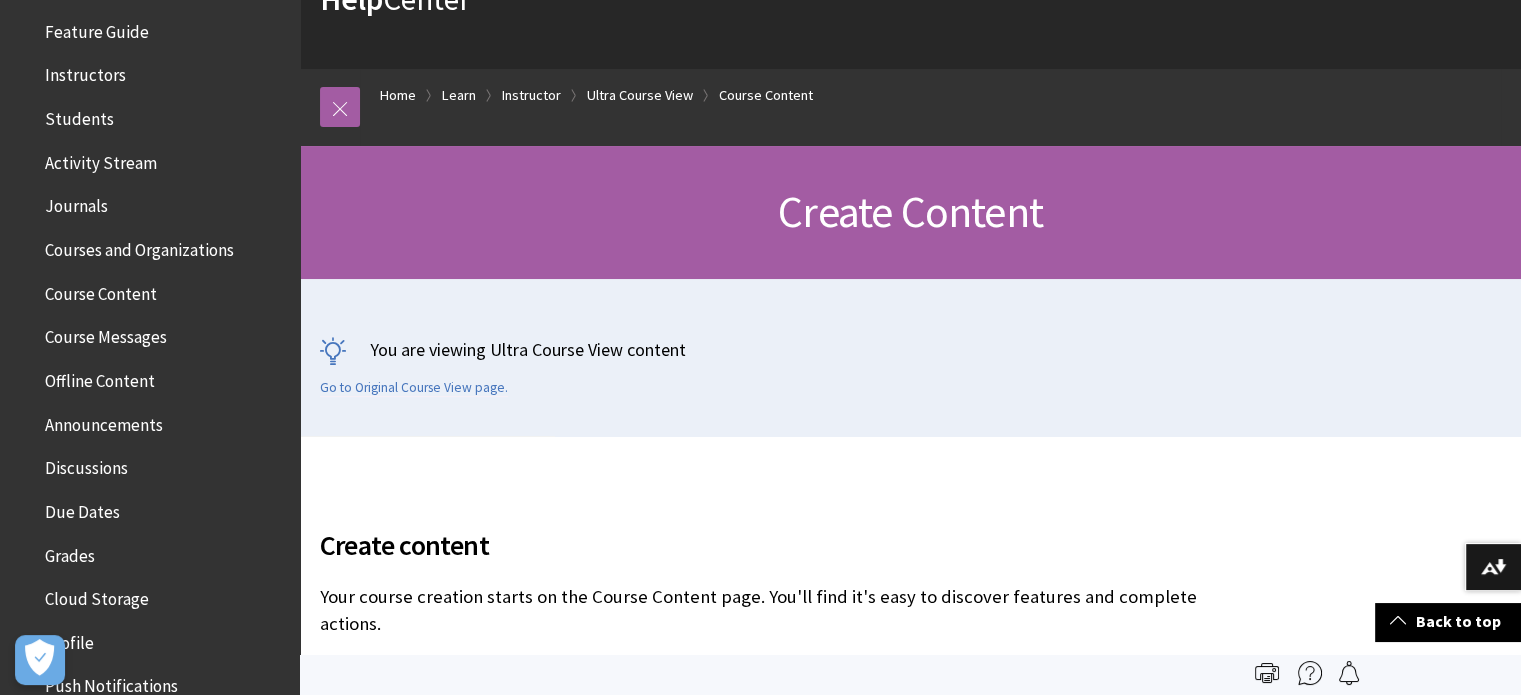 scroll, scrollTop: 0, scrollLeft: 0, axis: both 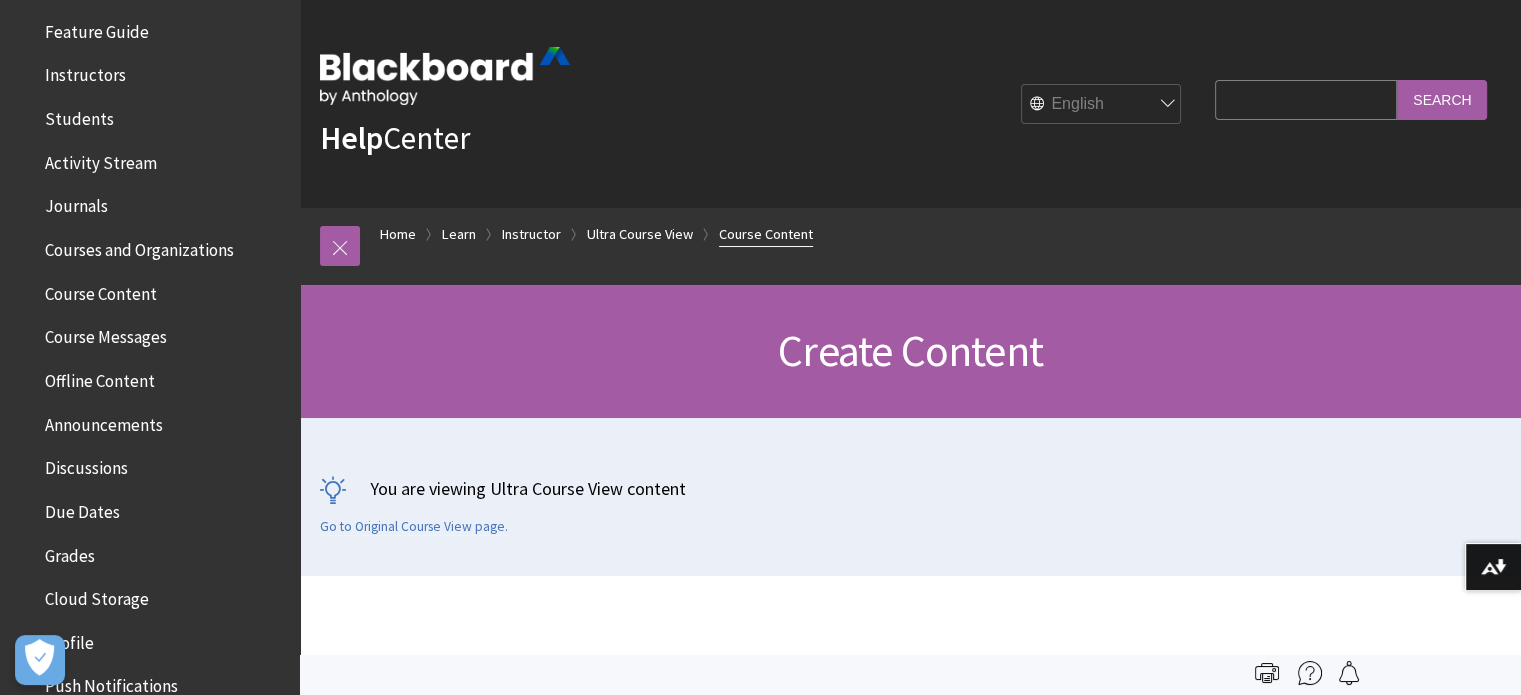 click on "Course Content" at bounding box center (766, 234) 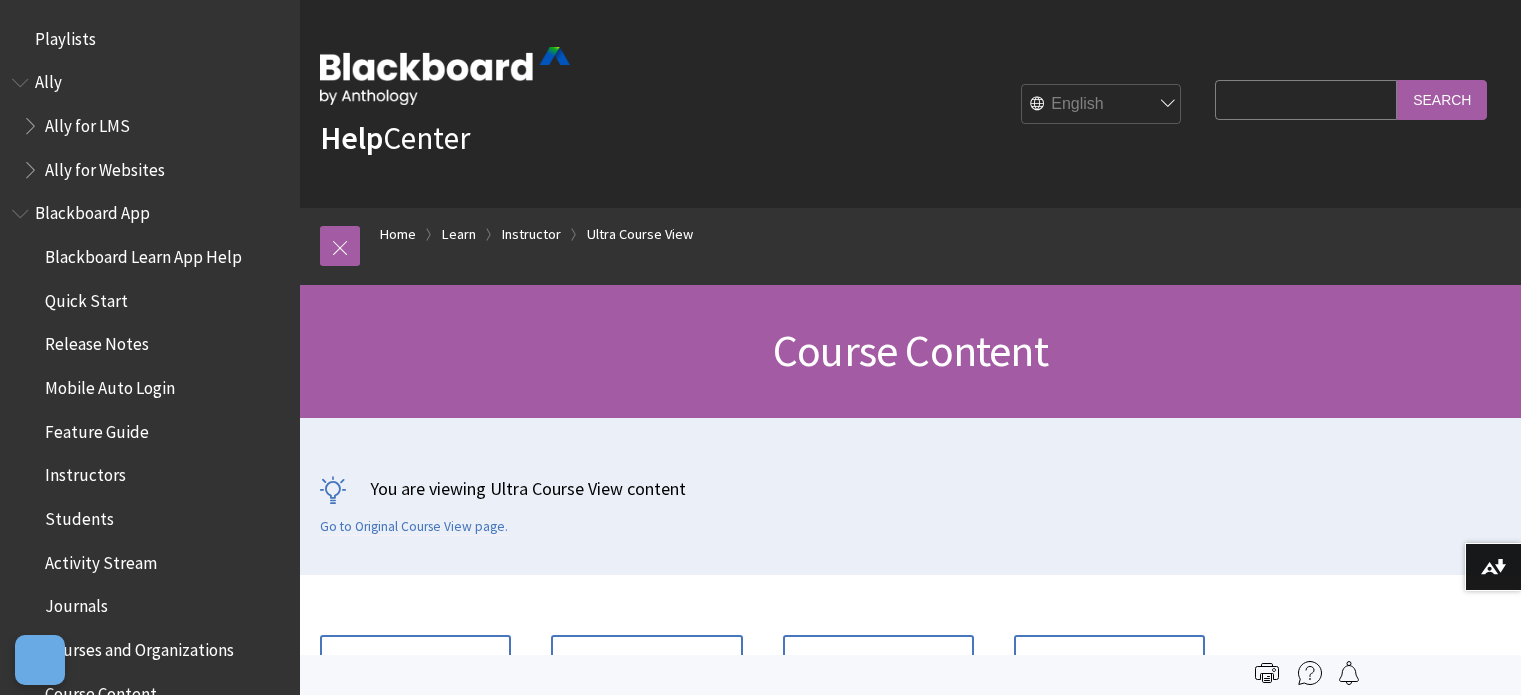 scroll, scrollTop: 0, scrollLeft: 0, axis: both 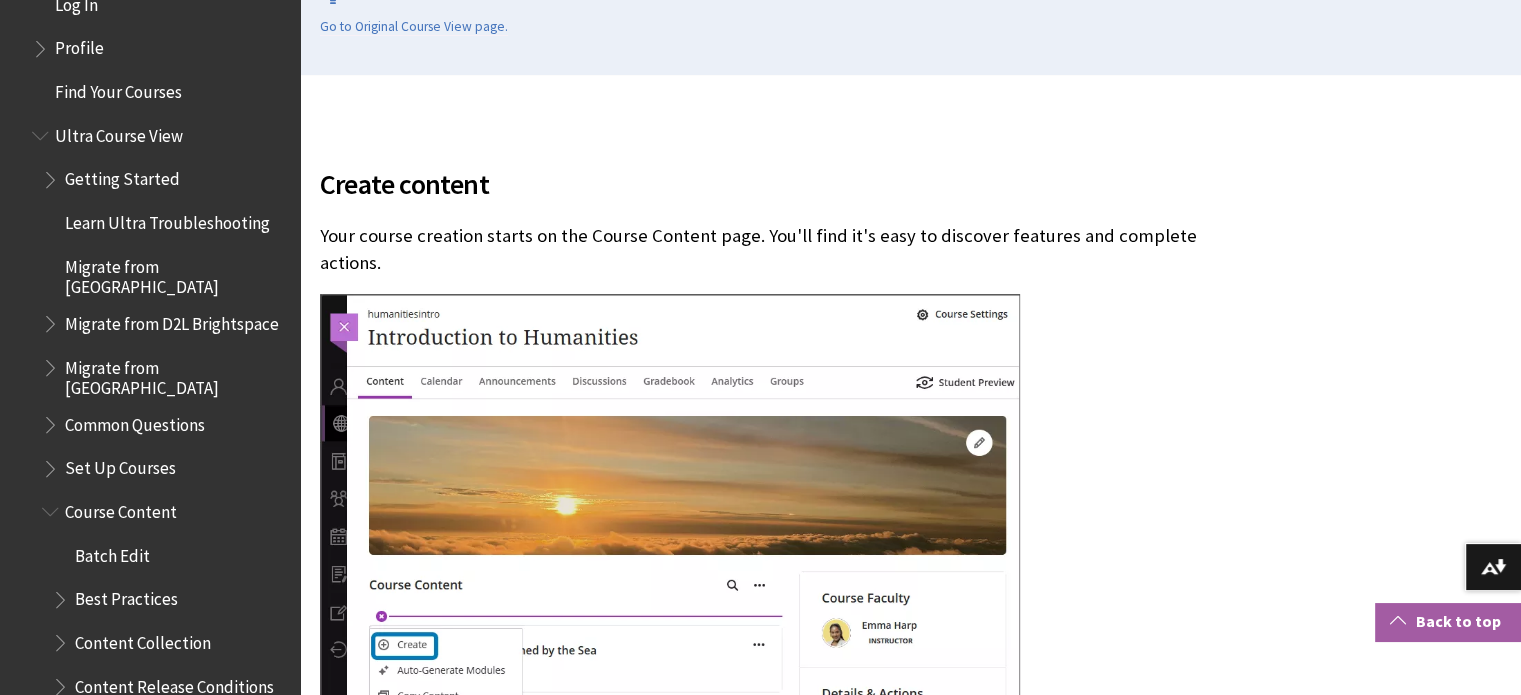 click on "Back to top" at bounding box center (1448, 621) 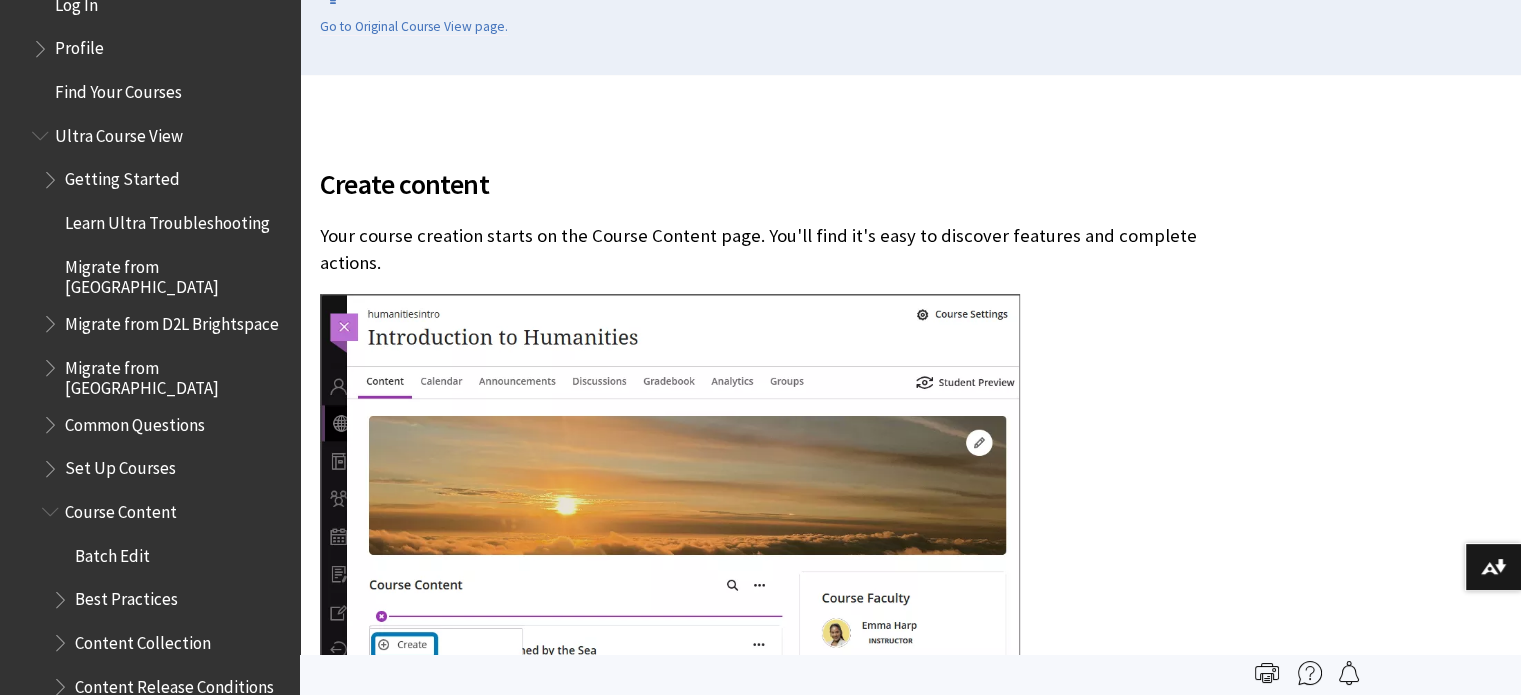 scroll, scrollTop: 0, scrollLeft: 0, axis: both 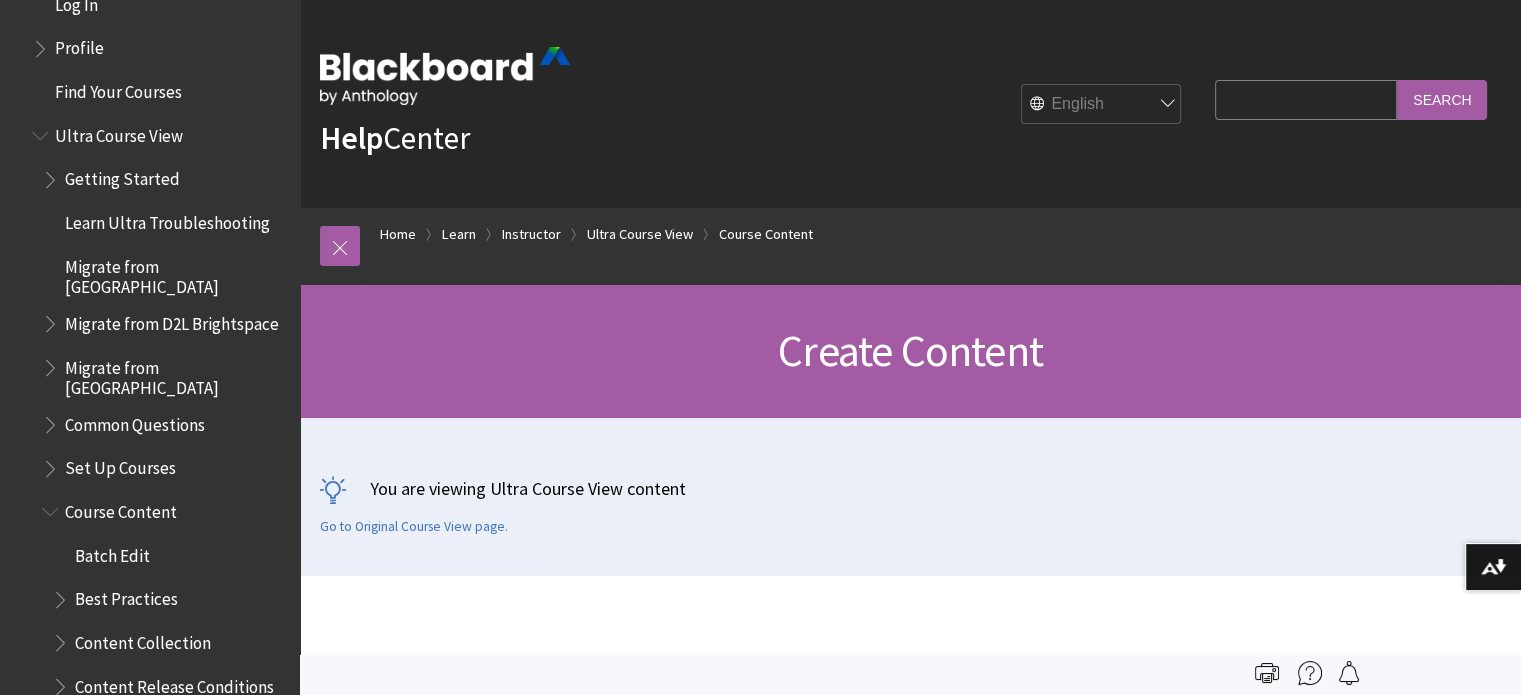 click on "Search Query" at bounding box center [1306, 99] 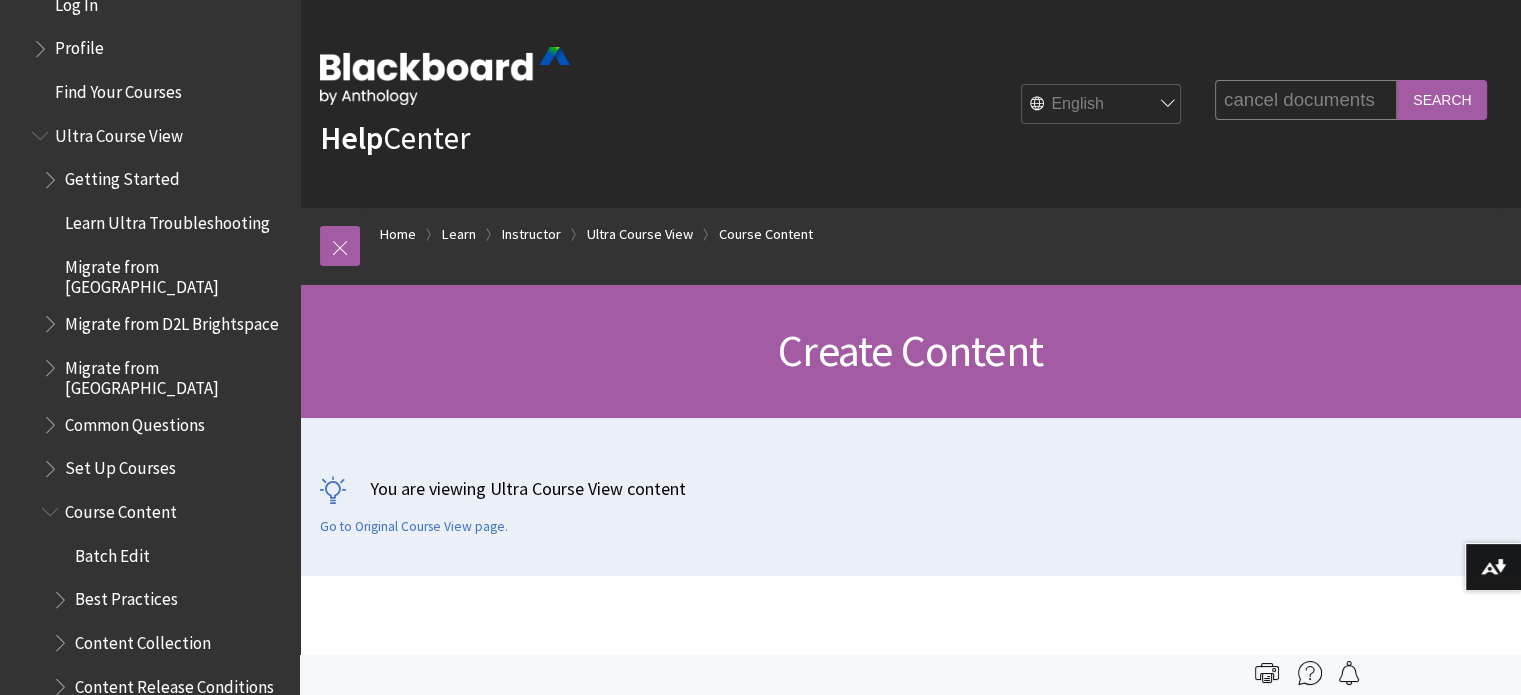 type on "cancel documents" 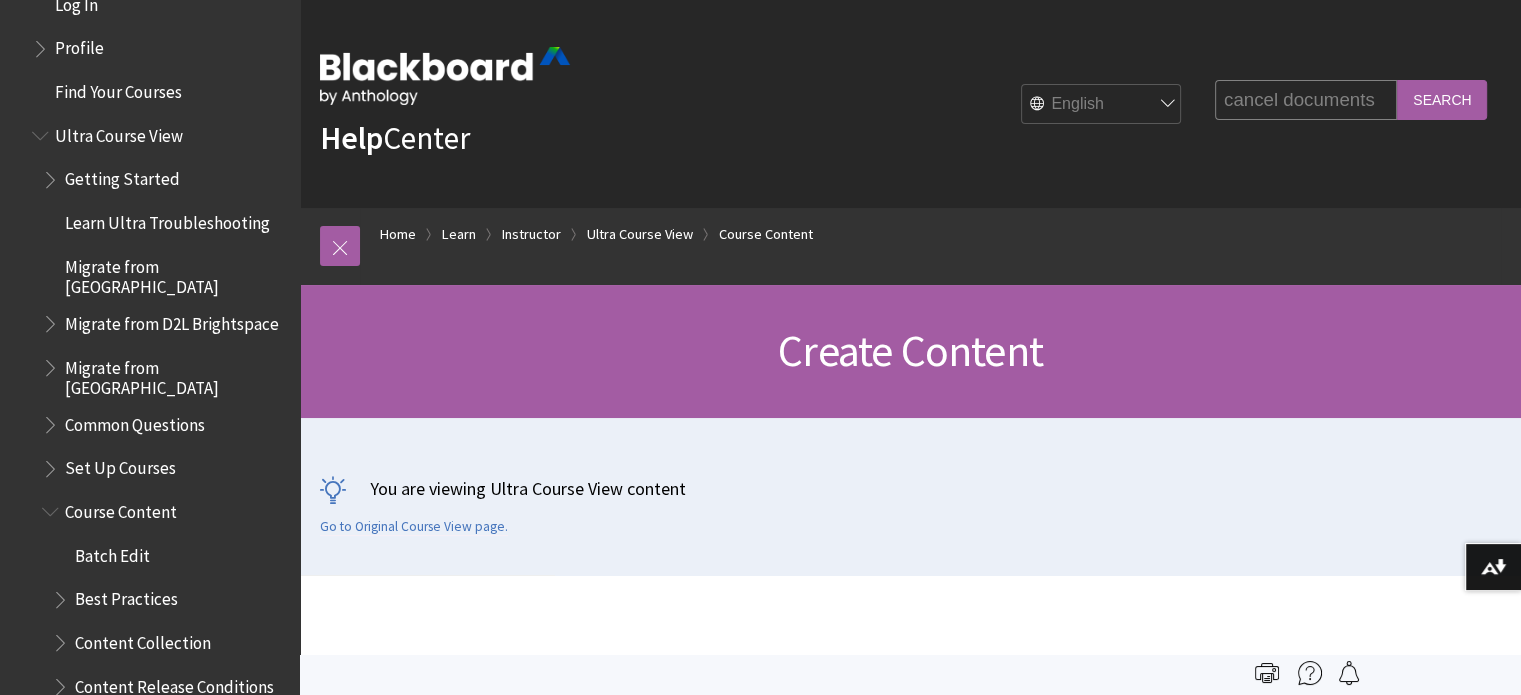 click on "Search" at bounding box center (1442, 99) 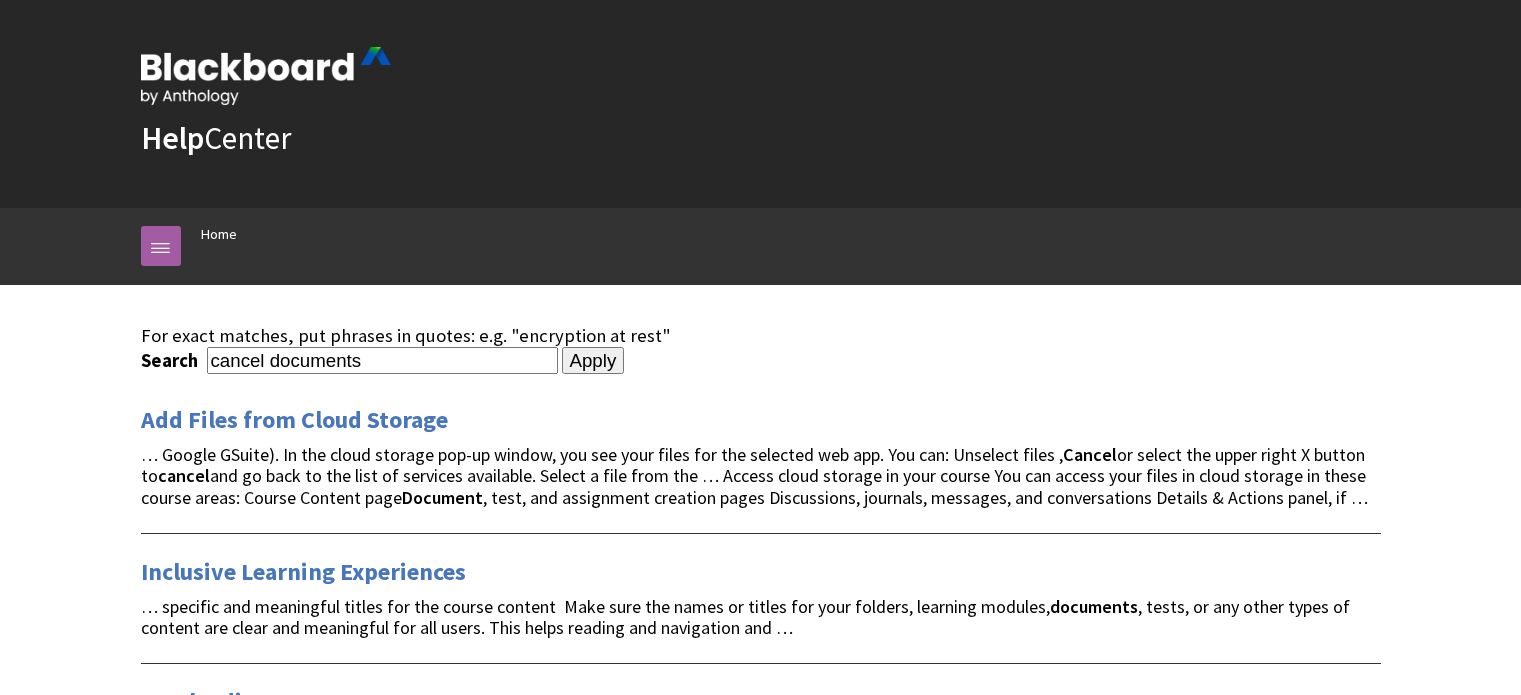 scroll, scrollTop: 0, scrollLeft: 0, axis: both 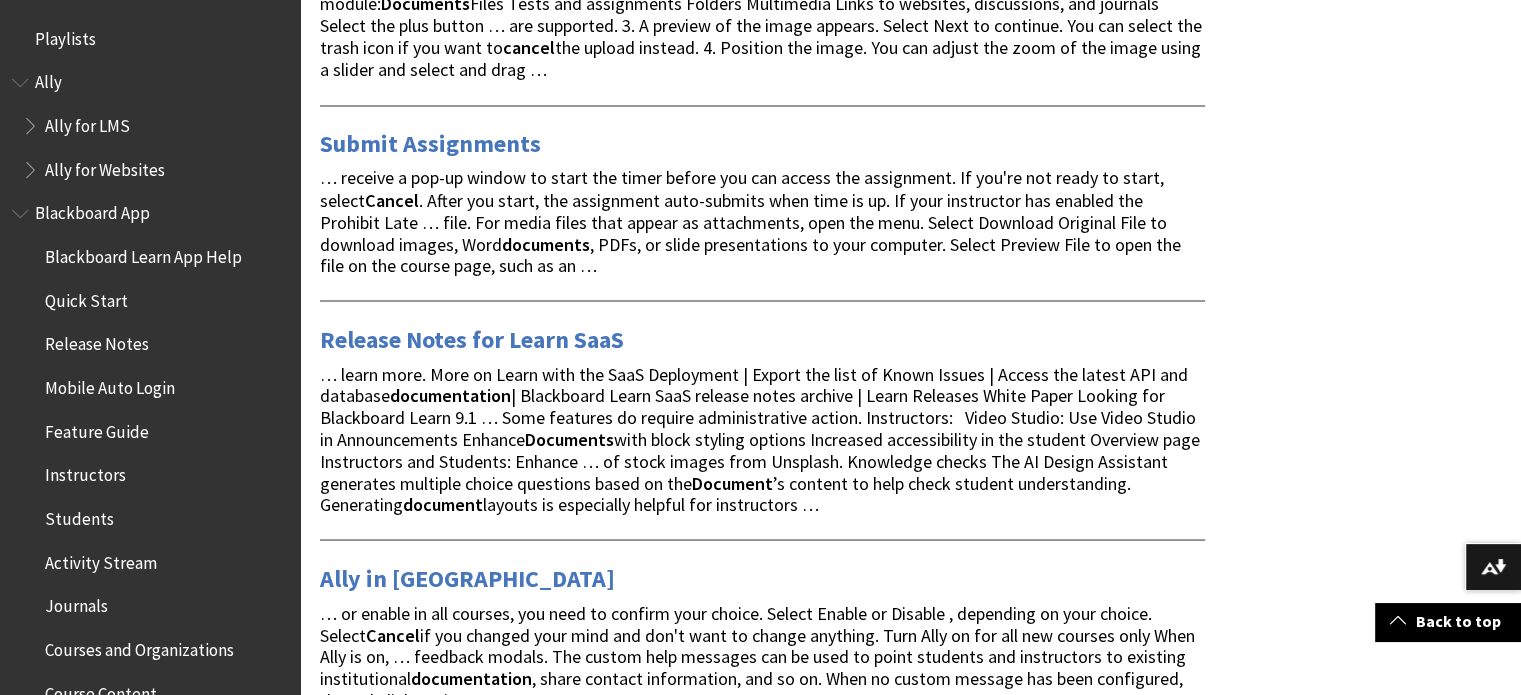 click on "Submit Assignments … receive a pop-up window to start the timer before you can access the assignment. If you're not ready to start, select  Cancel  . After you start, the assignment auto-submits when time is up. If your instructor has enabled the Prohibit Late … file. For media files that appear as attachments, open the menu. Select Download Original File to download images, Word  documents , PDFs, or slide presentations to your computer. Select Preview File to open the file on the course page, such as an …" at bounding box center [762, 191] 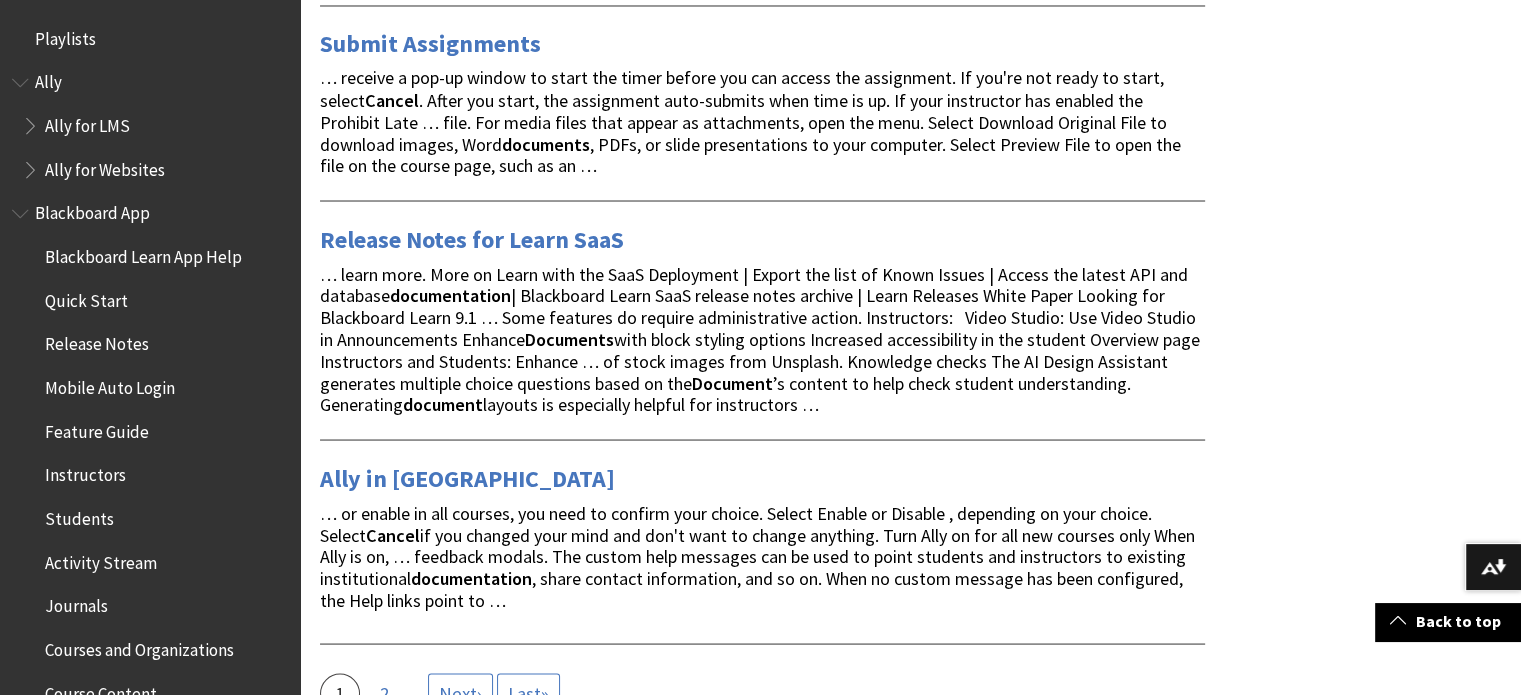 scroll, scrollTop: 4000, scrollLeft: 0, axis: vertical 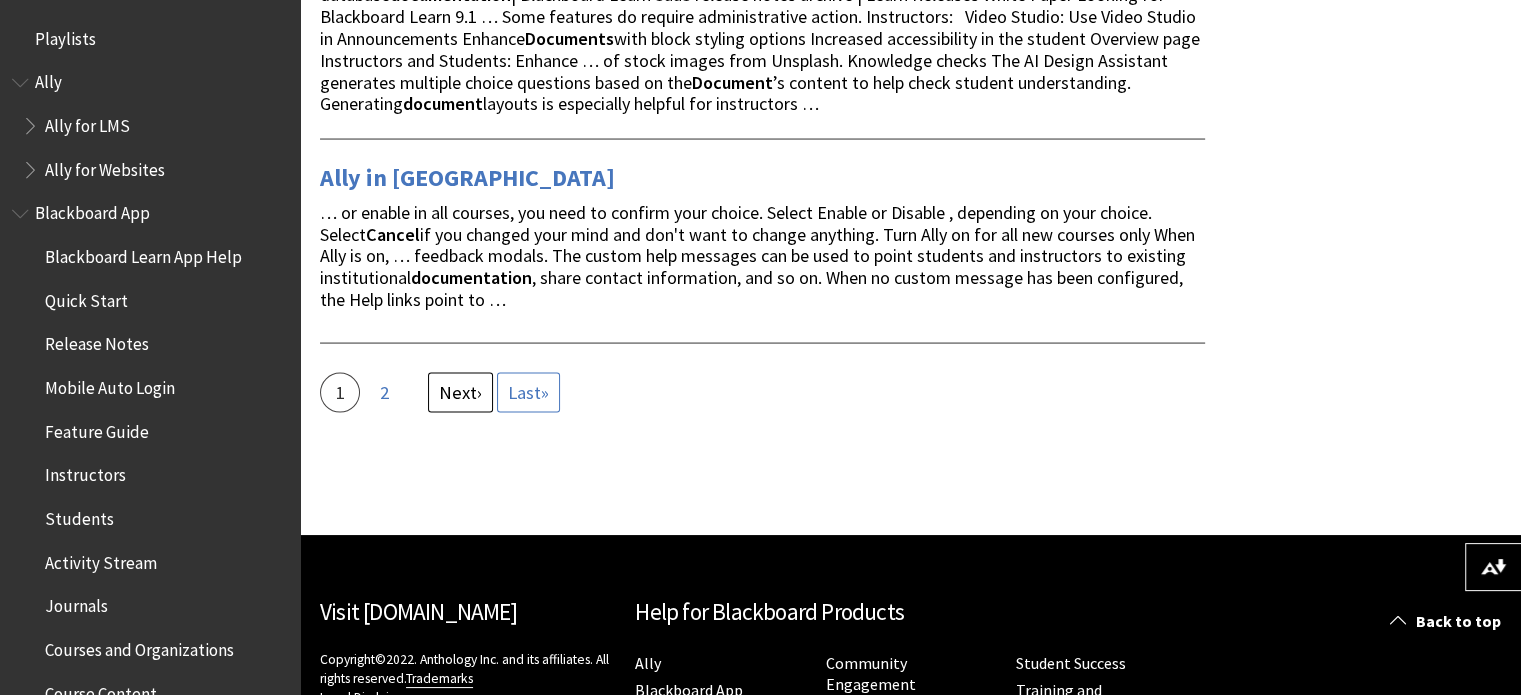 click on "Next" at bounding box center (458, 392) 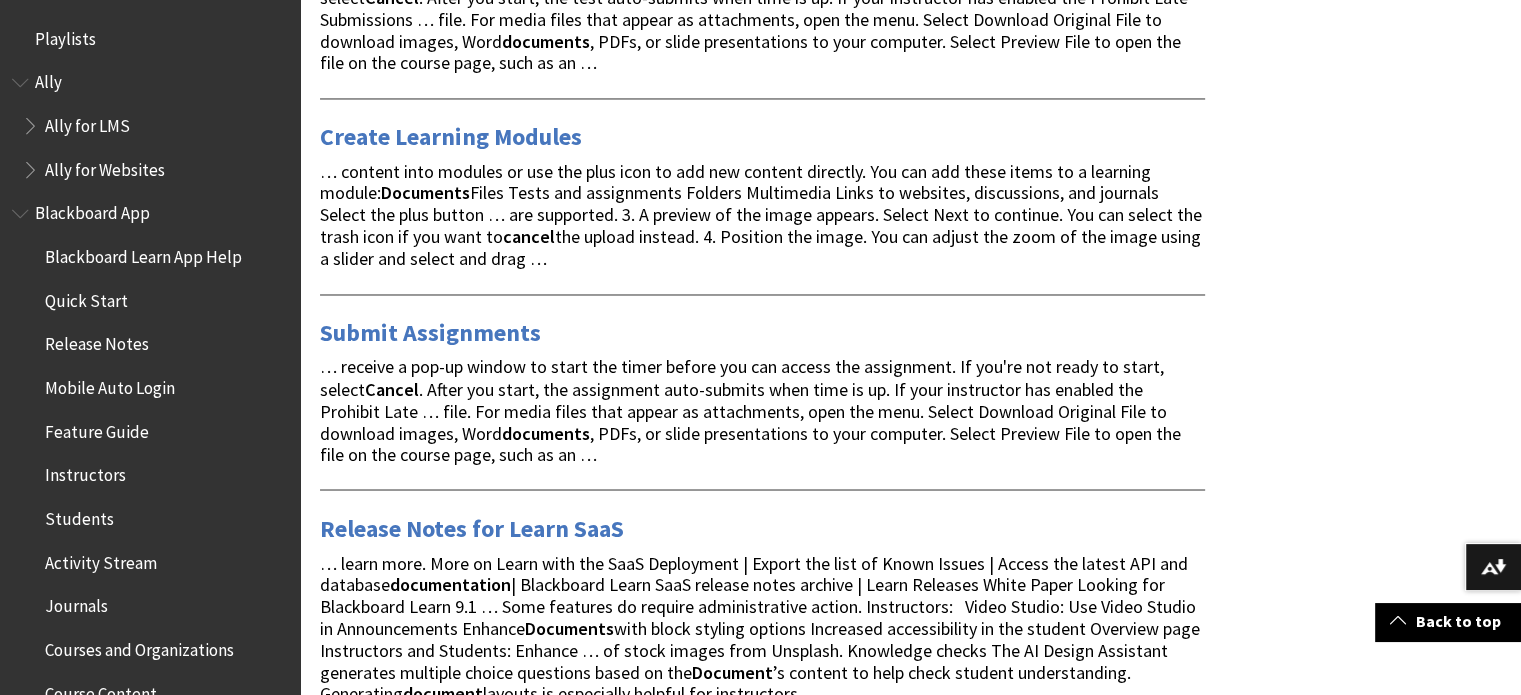 scroll, scrollTop: 3400, scrollLeft: 0, axis: vertical 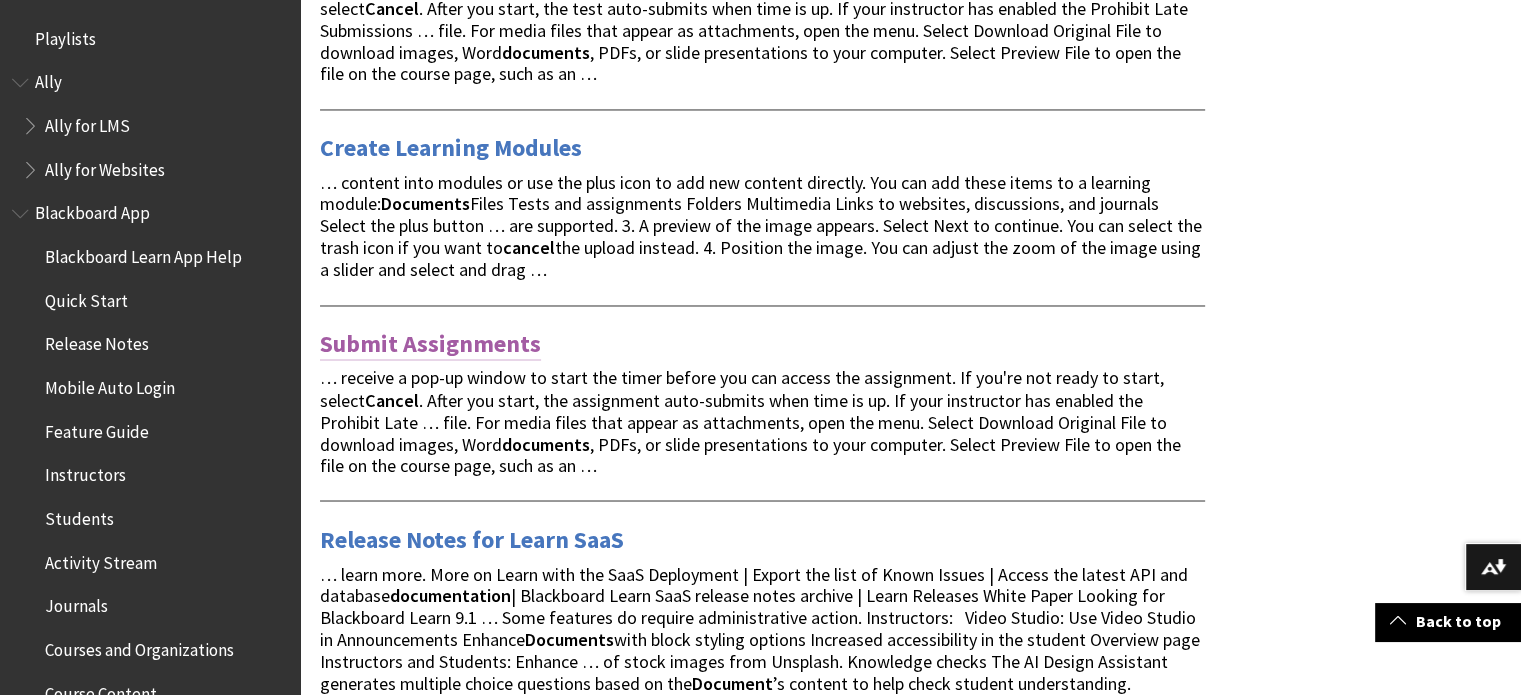 click on "Submit Assignments" at bounding box center [430, 344] 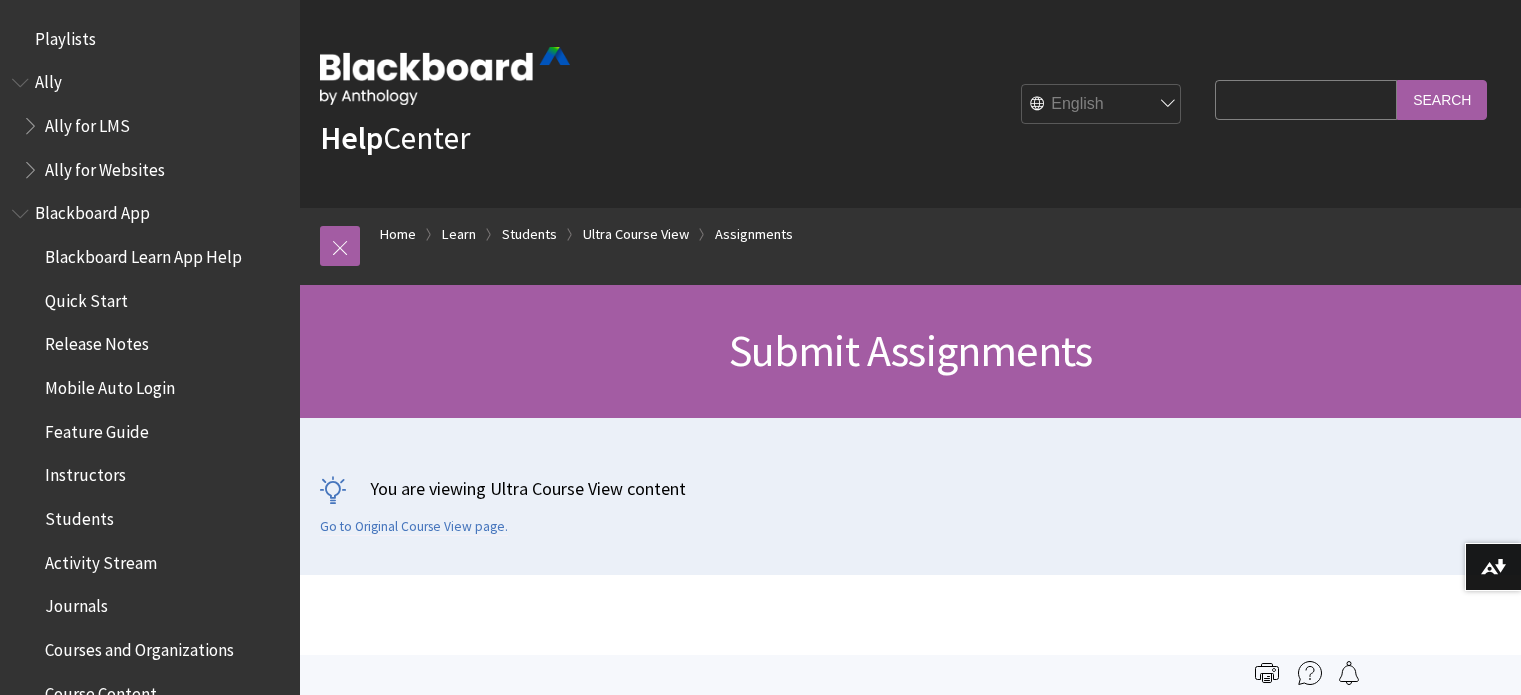 scroll, scrollTop: 200, scrollLeft: 0, axis: vertical 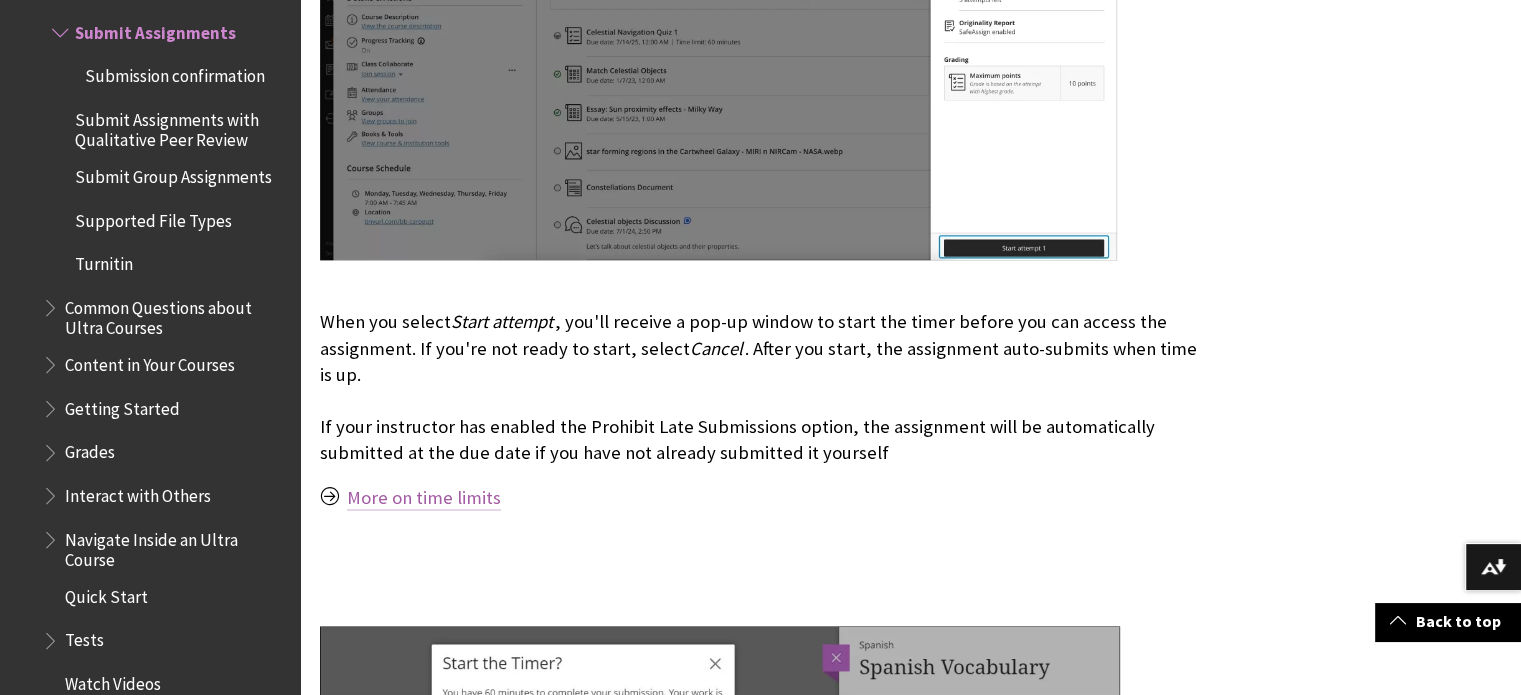 click on "More on time limits" at bounding box center (424, 498) 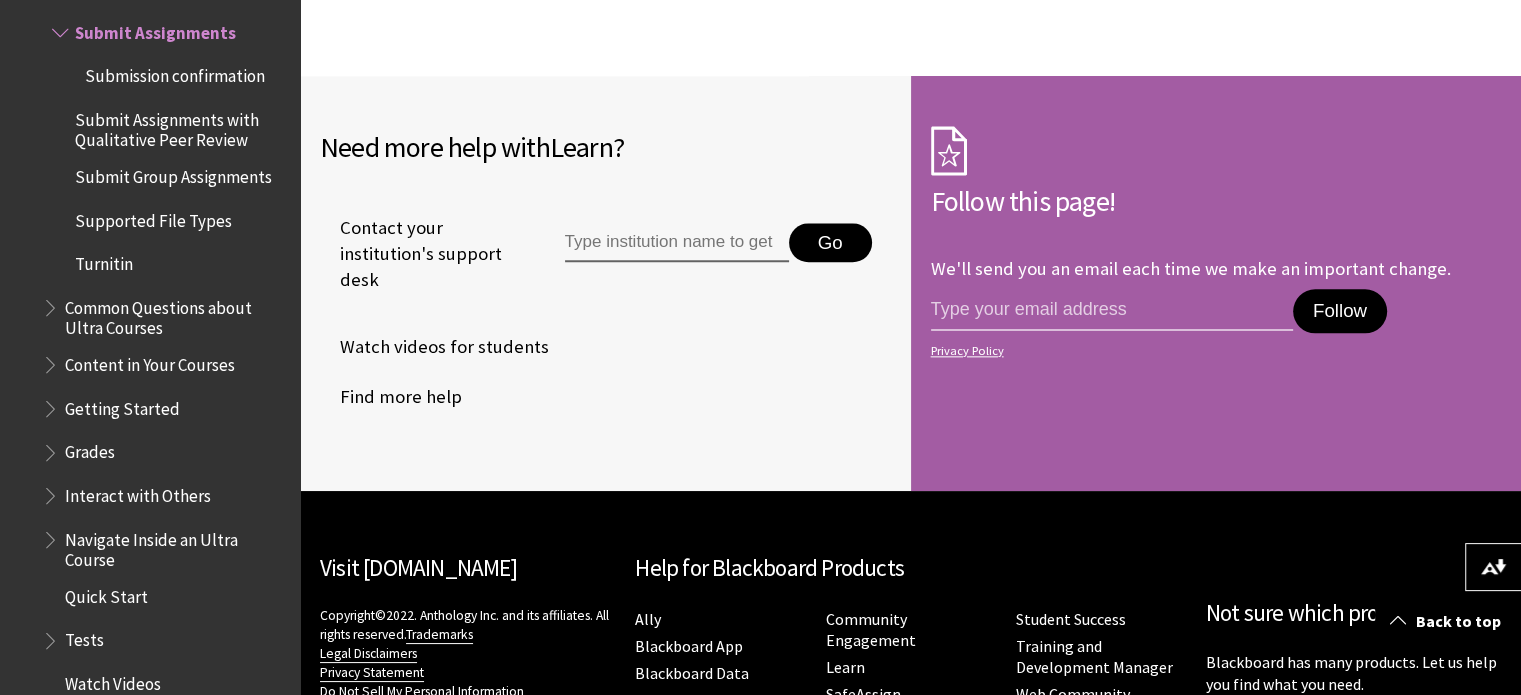 scroll, scrollTop: 25136, scrollLeft: 0, axis: vertical 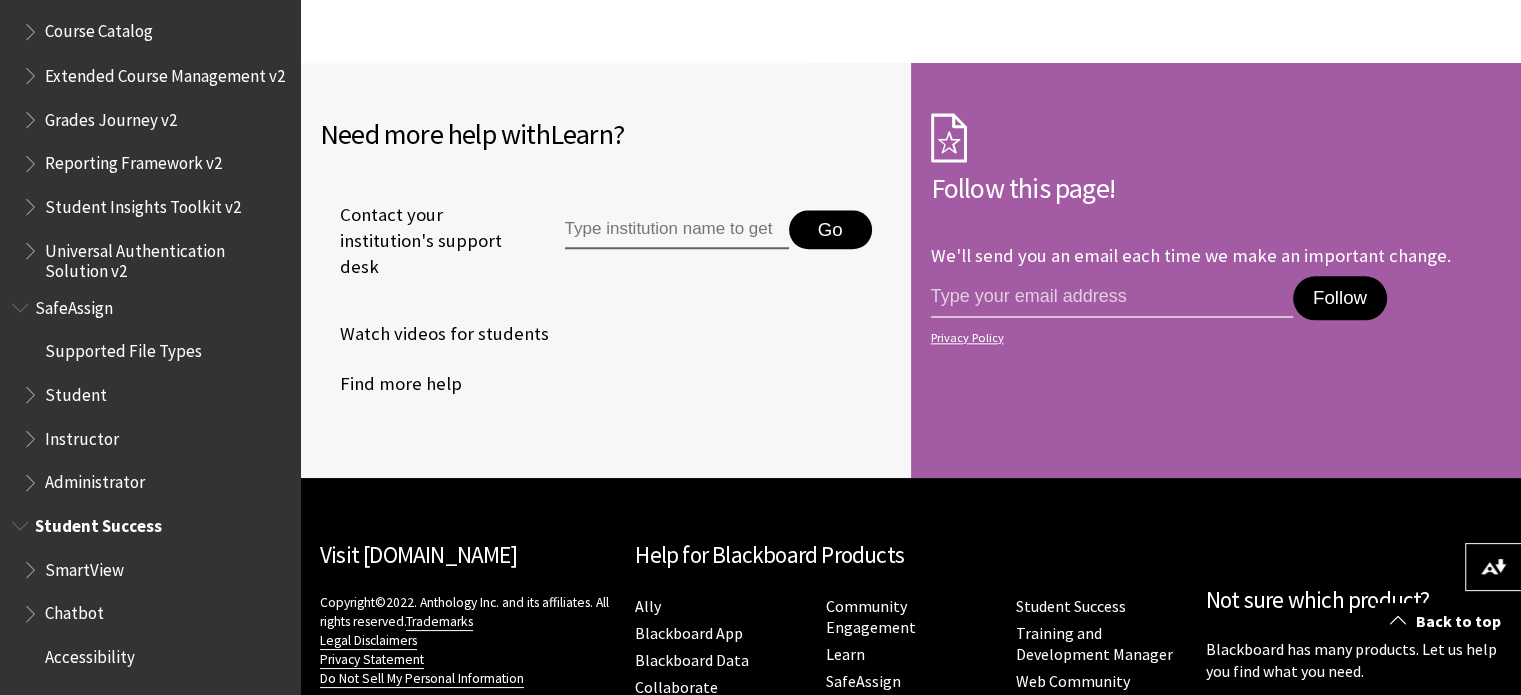 click on "Chatbot" at bounding box center [74, 609] 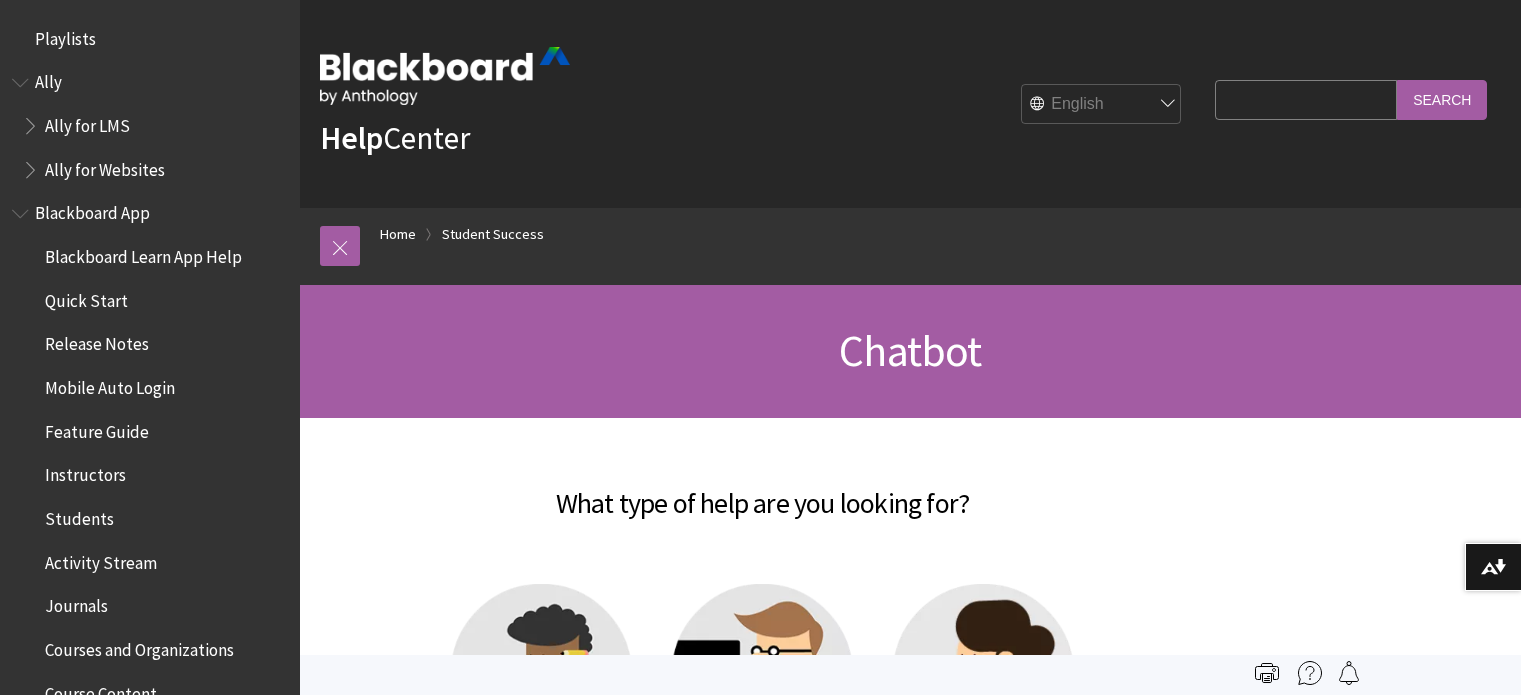 scroll, scrollTop: 0, scrollLeft: 0, axis: both 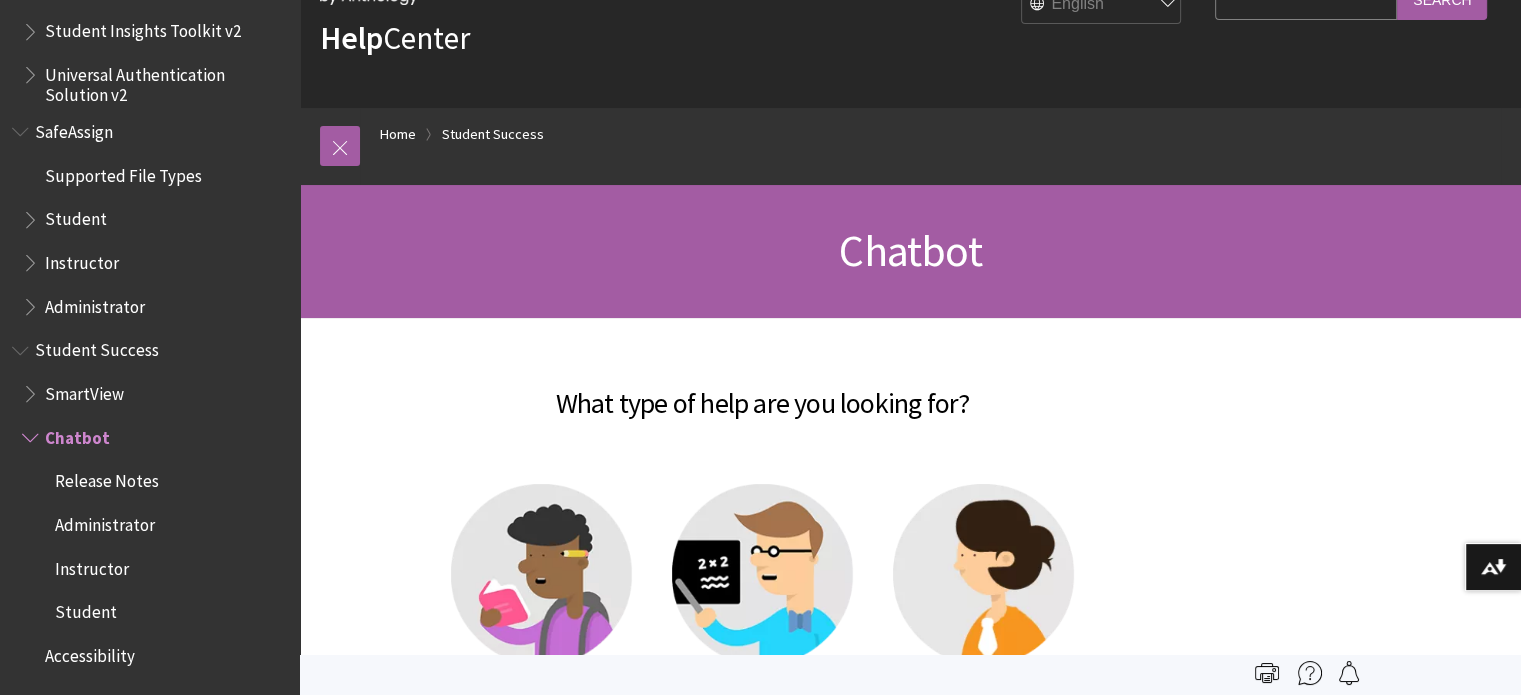click at bounding box center (541, 574) 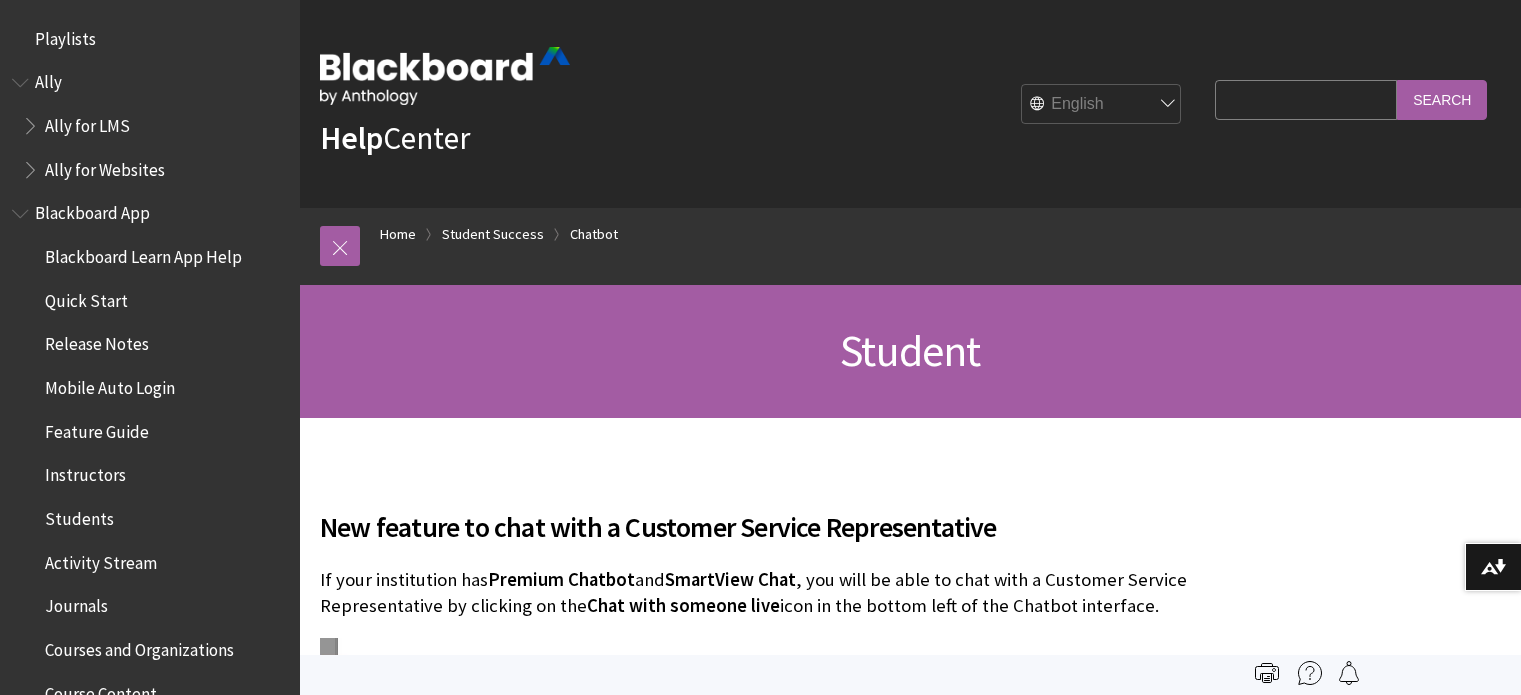 scroll, scrollTop: 0, scrollLeft: 0, axis: both 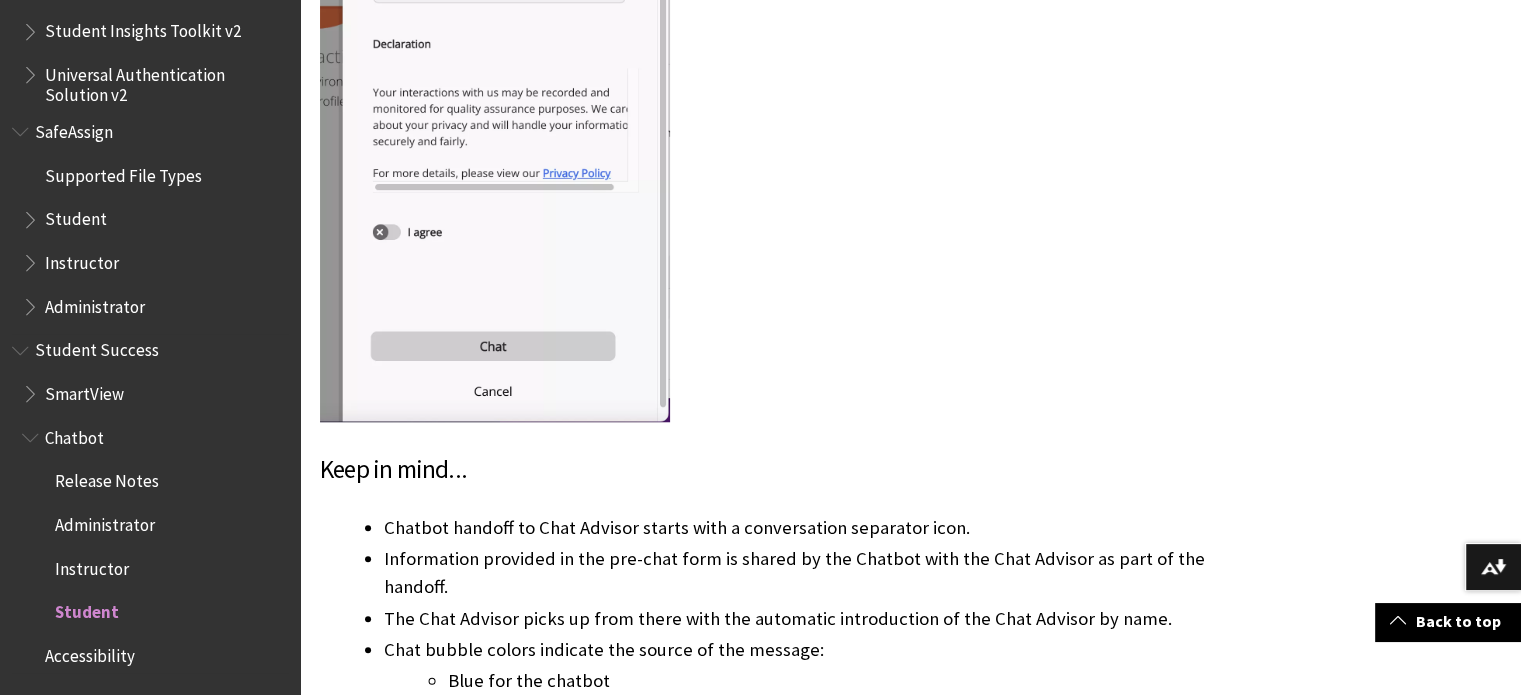 click on "Student Success" at bounding box center (97, 347) 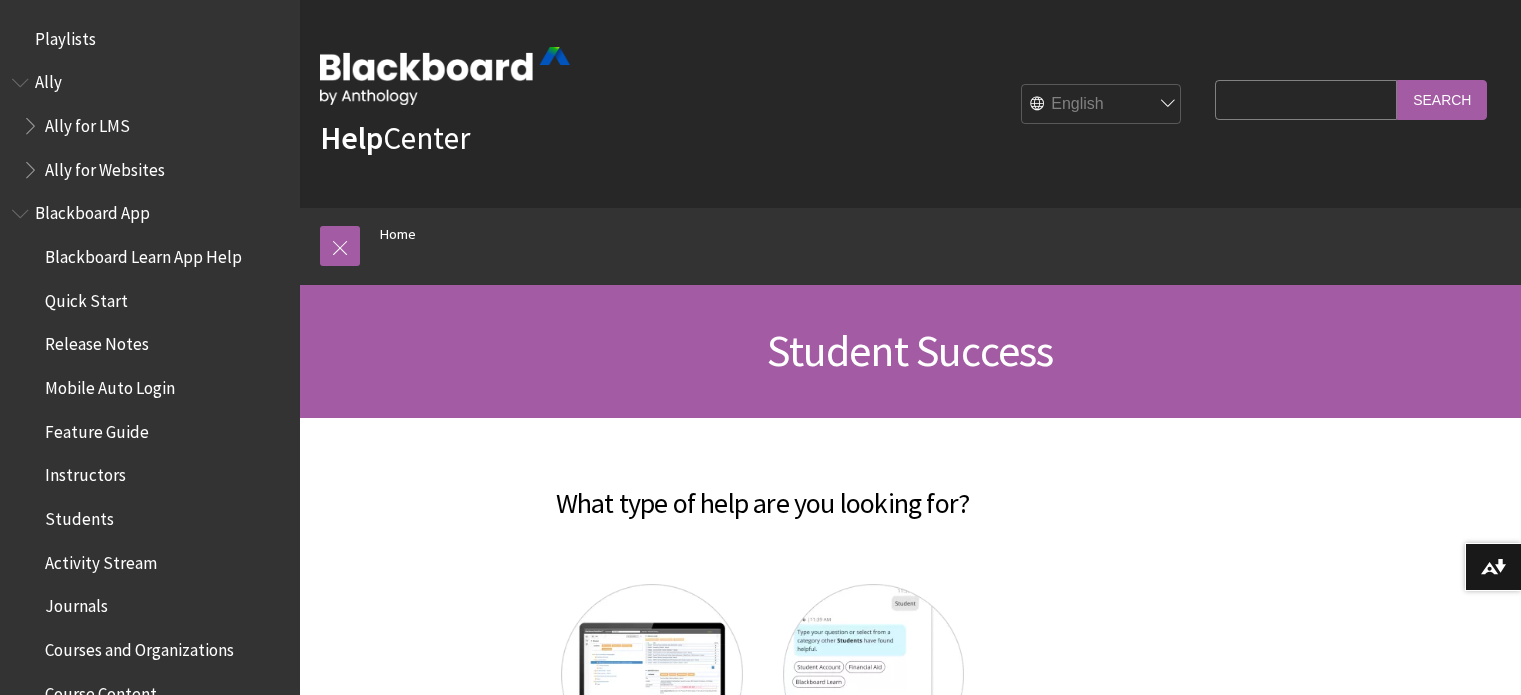 scroll, scrollTop: 0, scrollLeft: 0, axis: both 